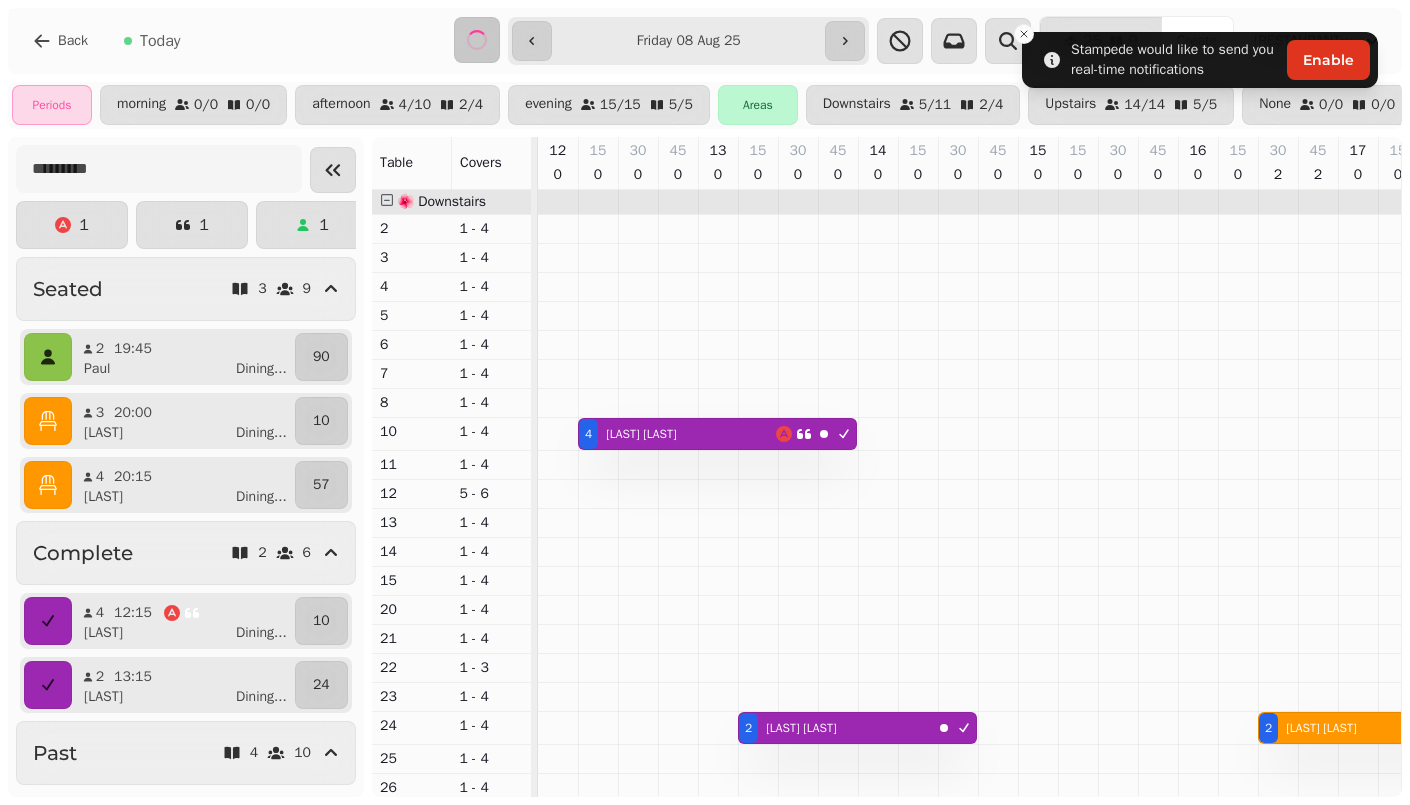 scroll, scrollTop: 0, scrollLeft: 0, axis: both 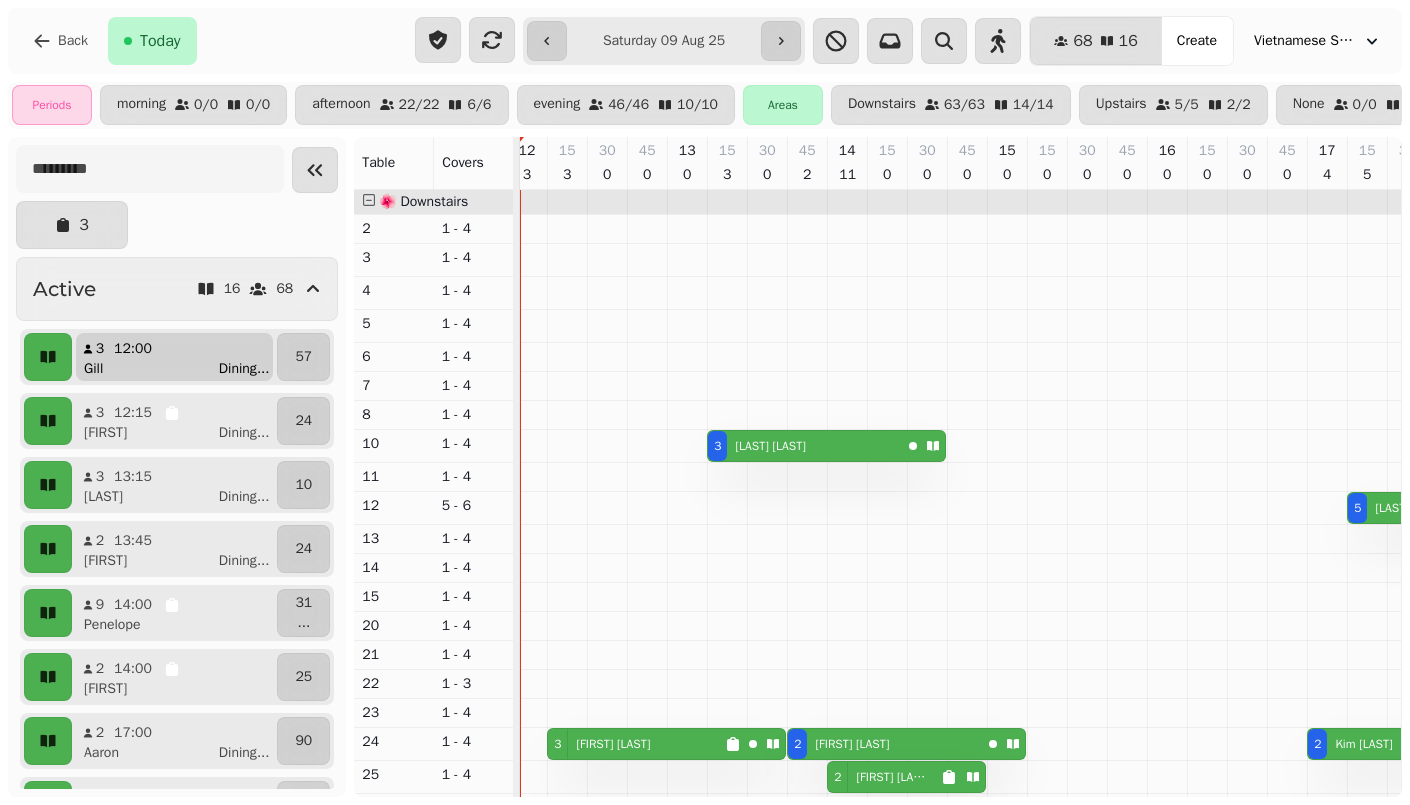 click on "3 12:00 Gill Dining ..." at bounding box center (174, 357) 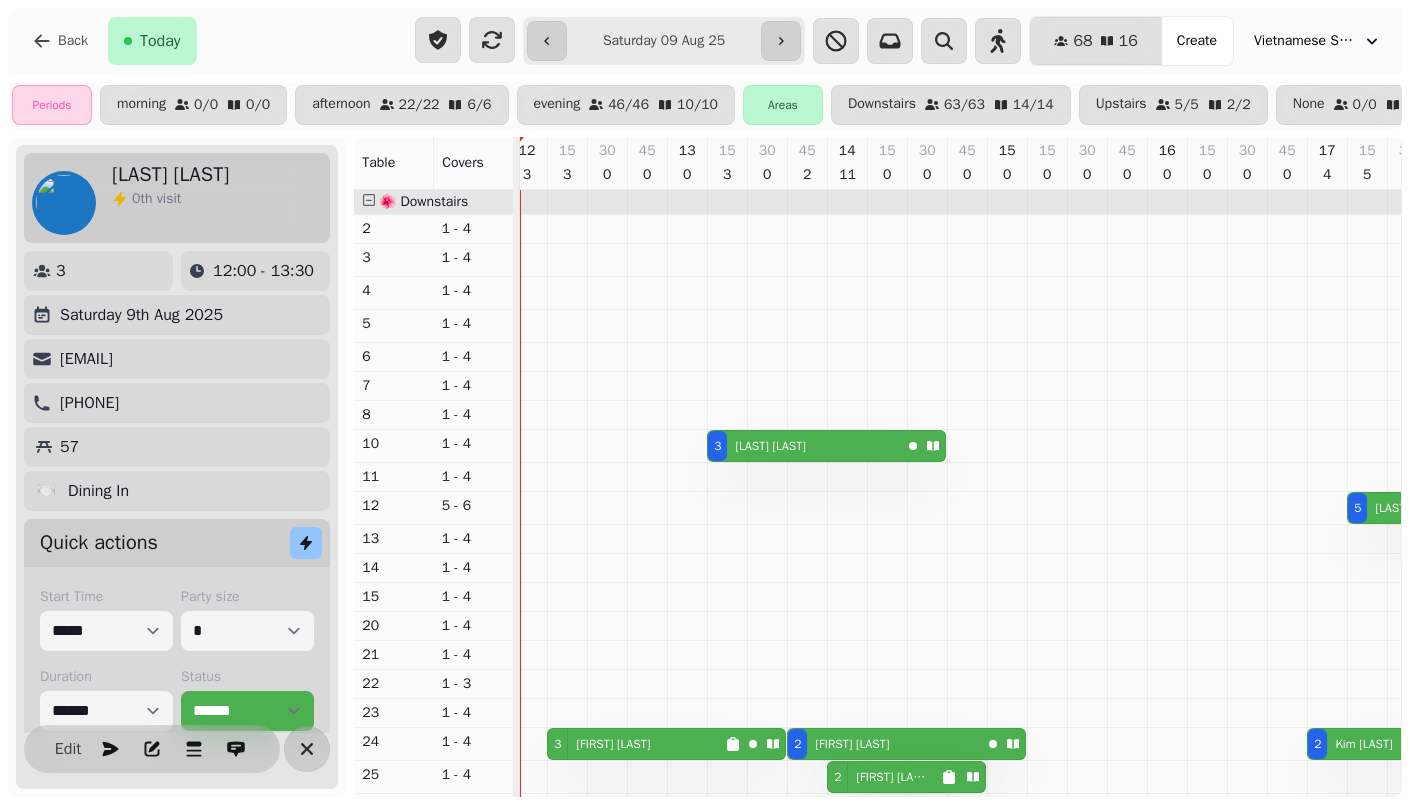 scroll, scrollTop: 0, scrollLeft: 0, axis: both 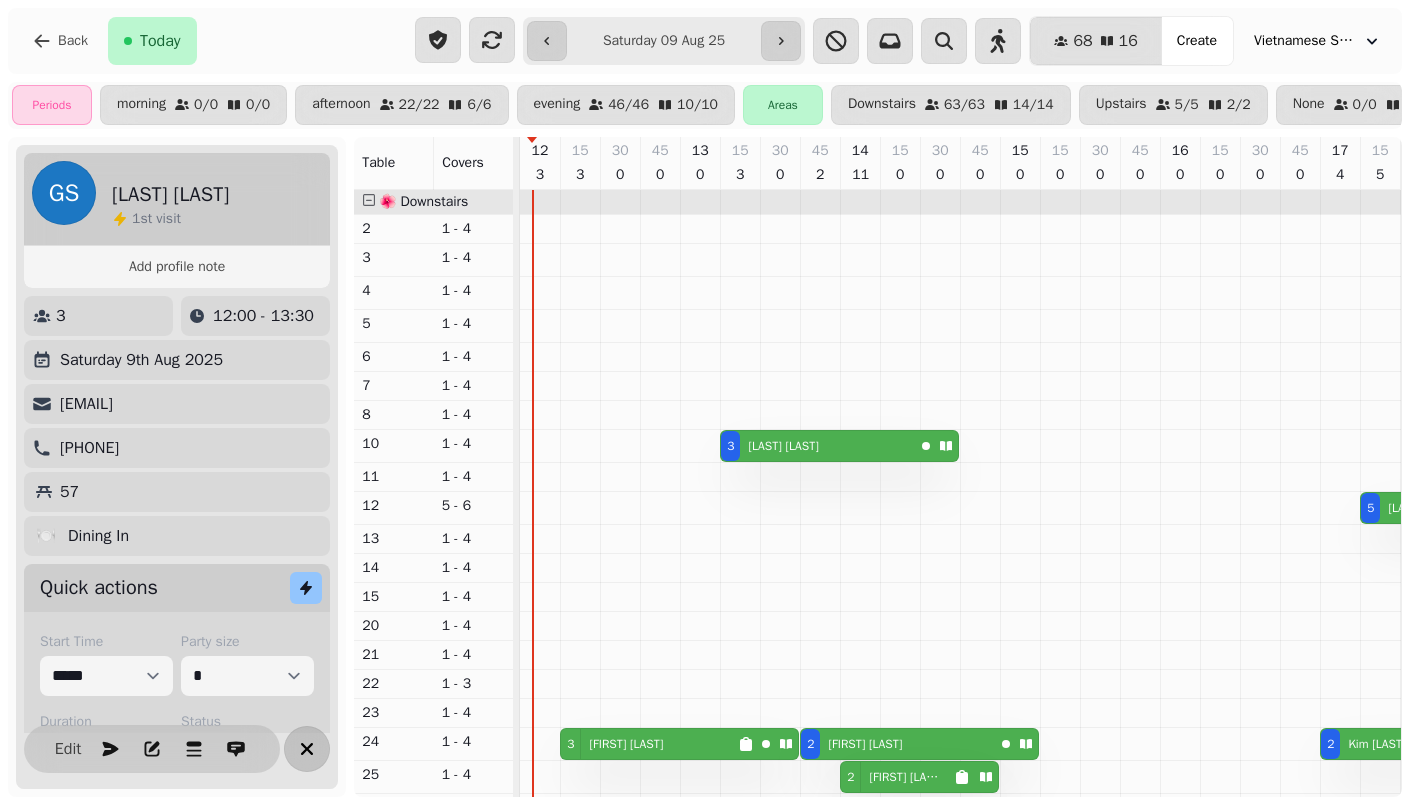 click 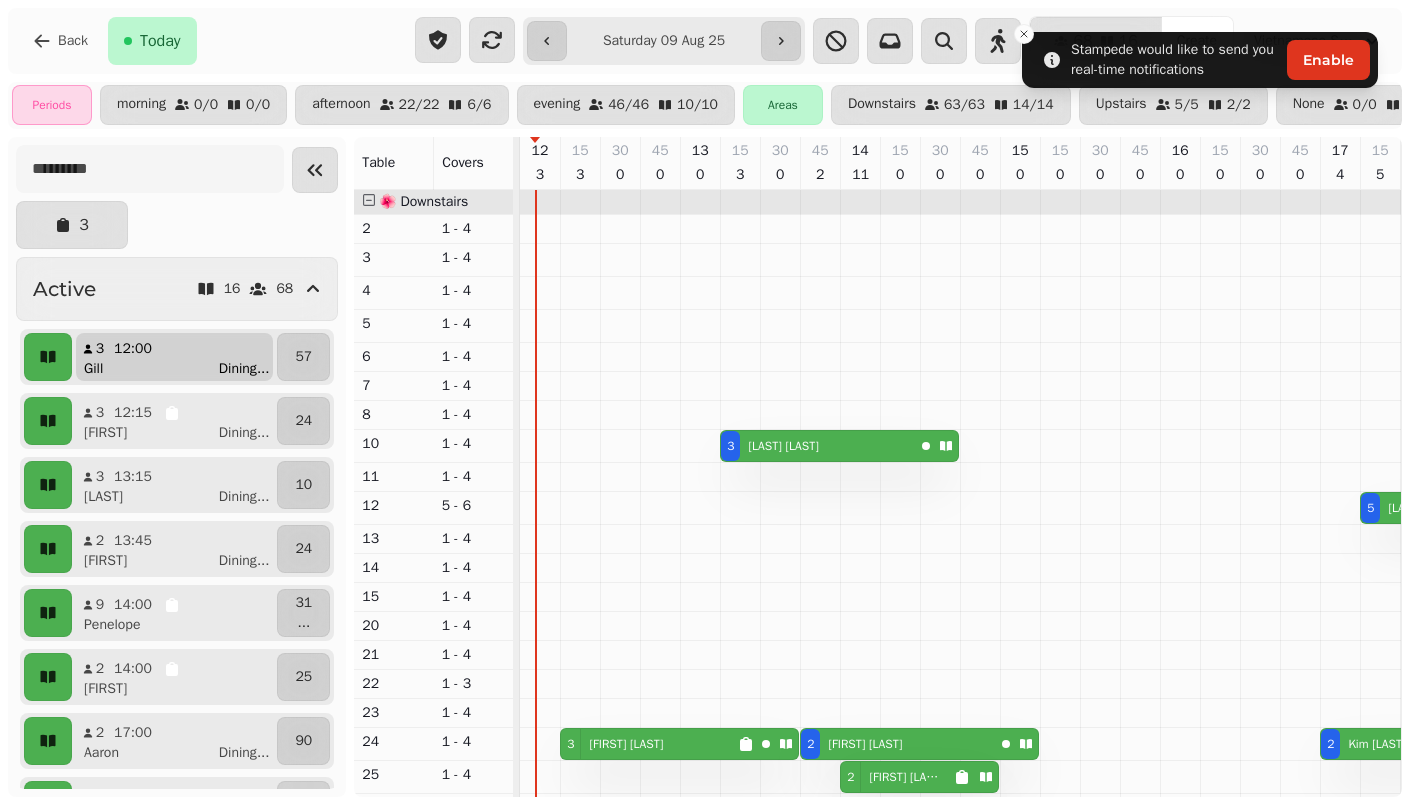 click on "Gill Dining ..." at bounding box center (182, 369) 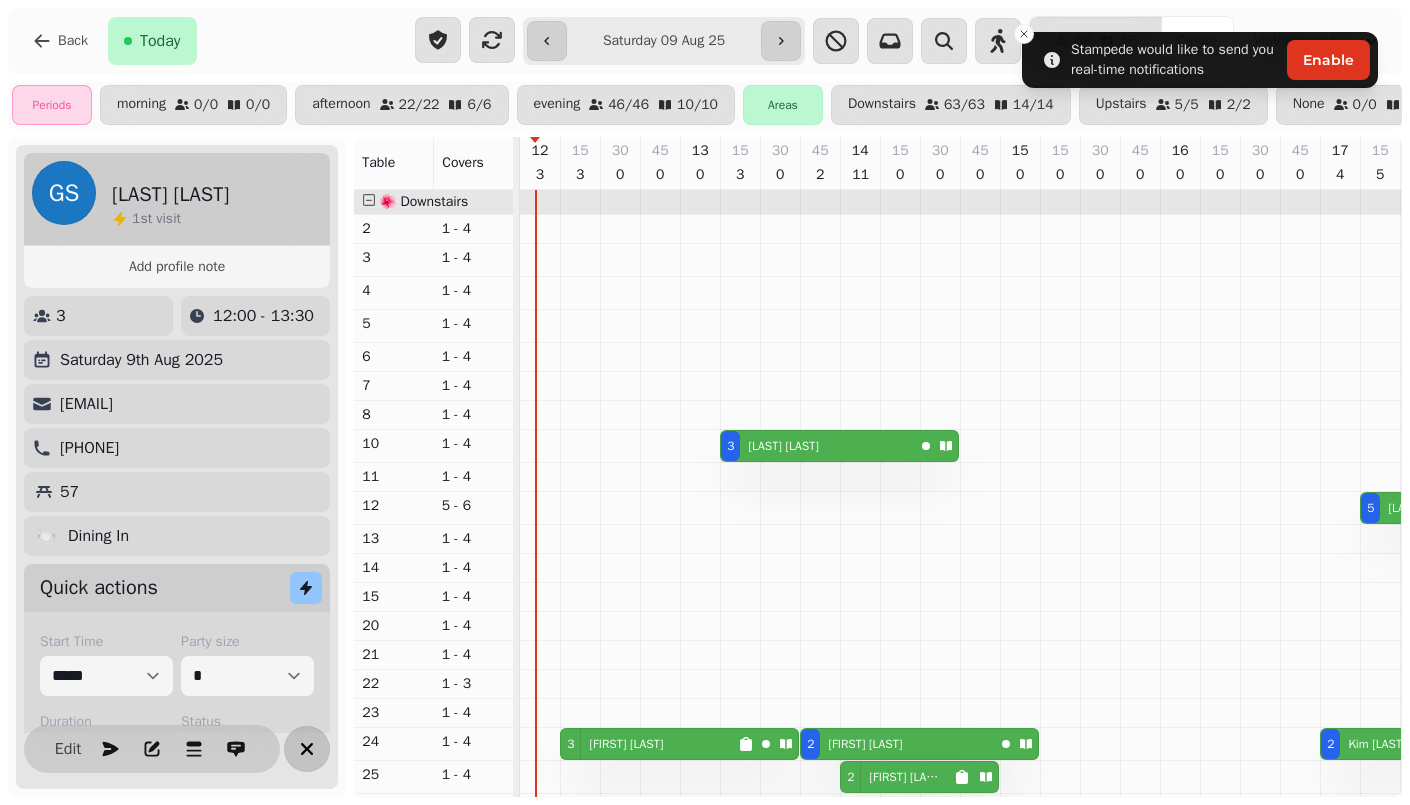 click 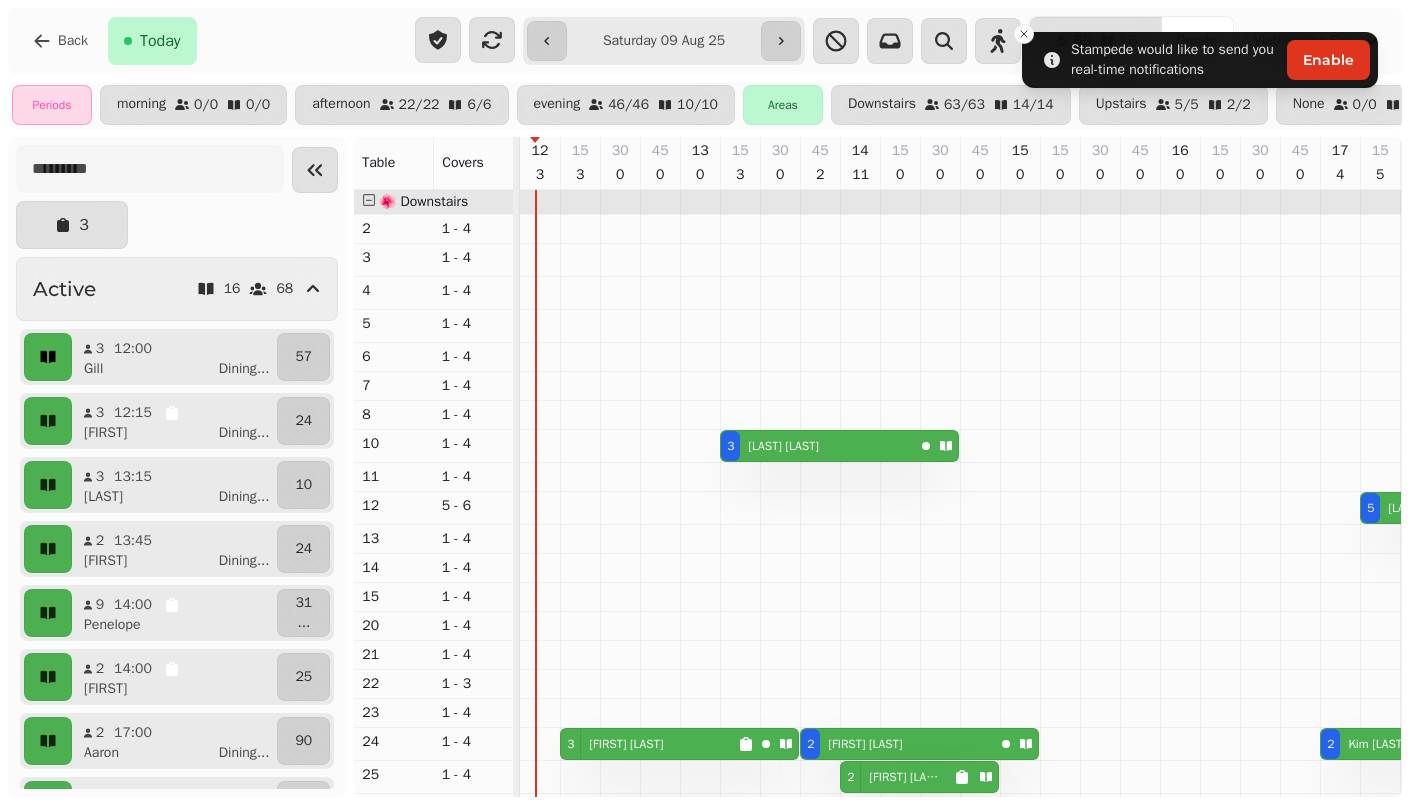 click 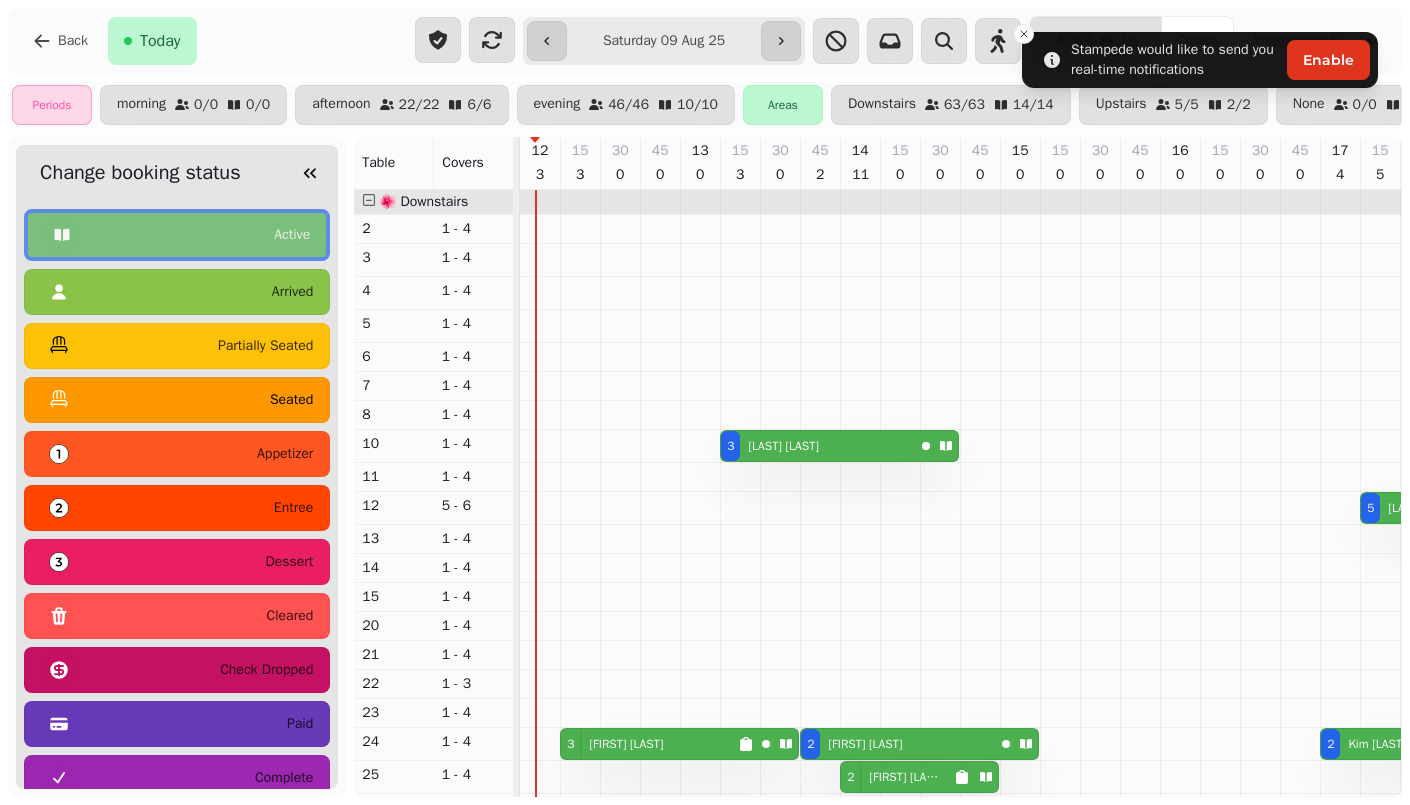 click on "seated" at bounding box center (177, 400) 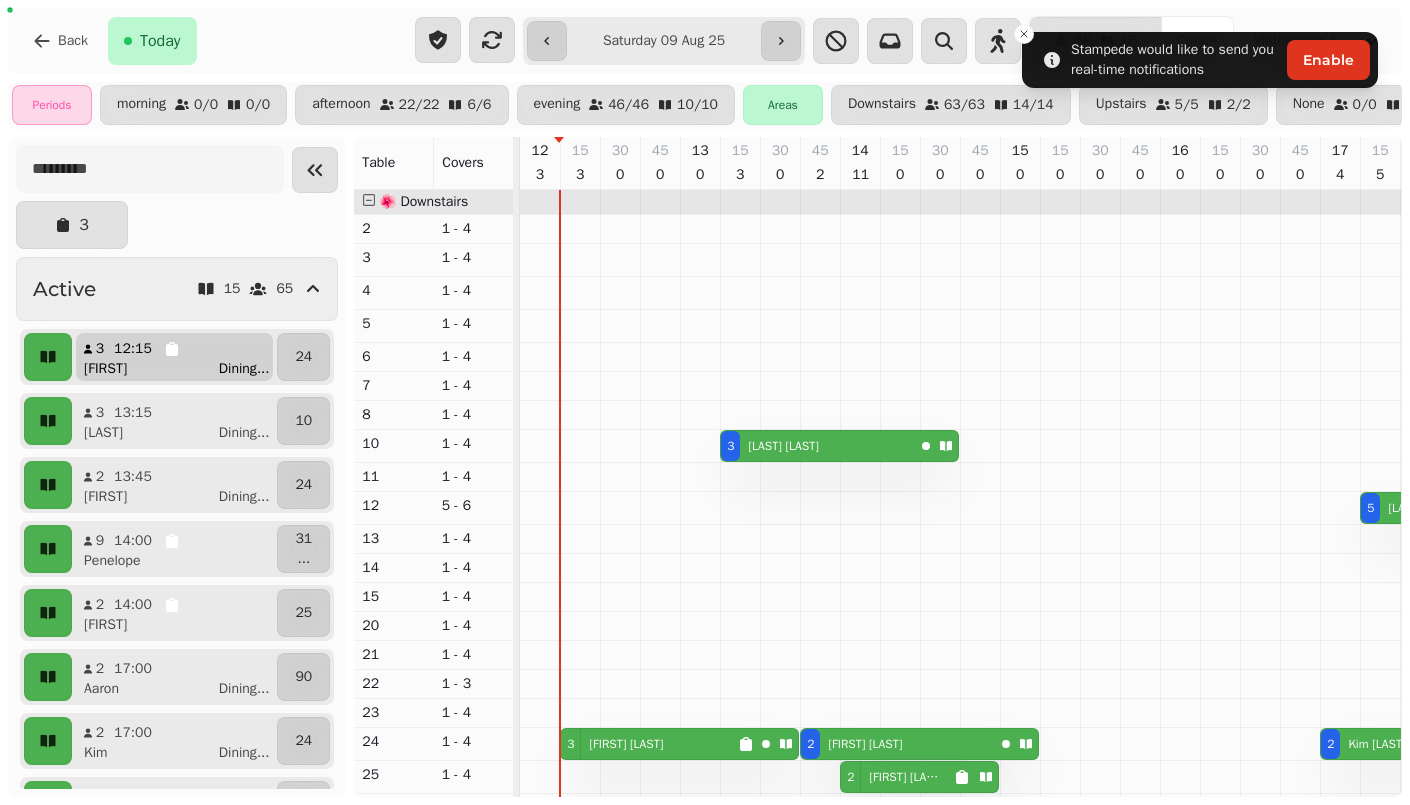 click on "3 12:15 Yasmine Dining ..." at bounding box center [174, 357] 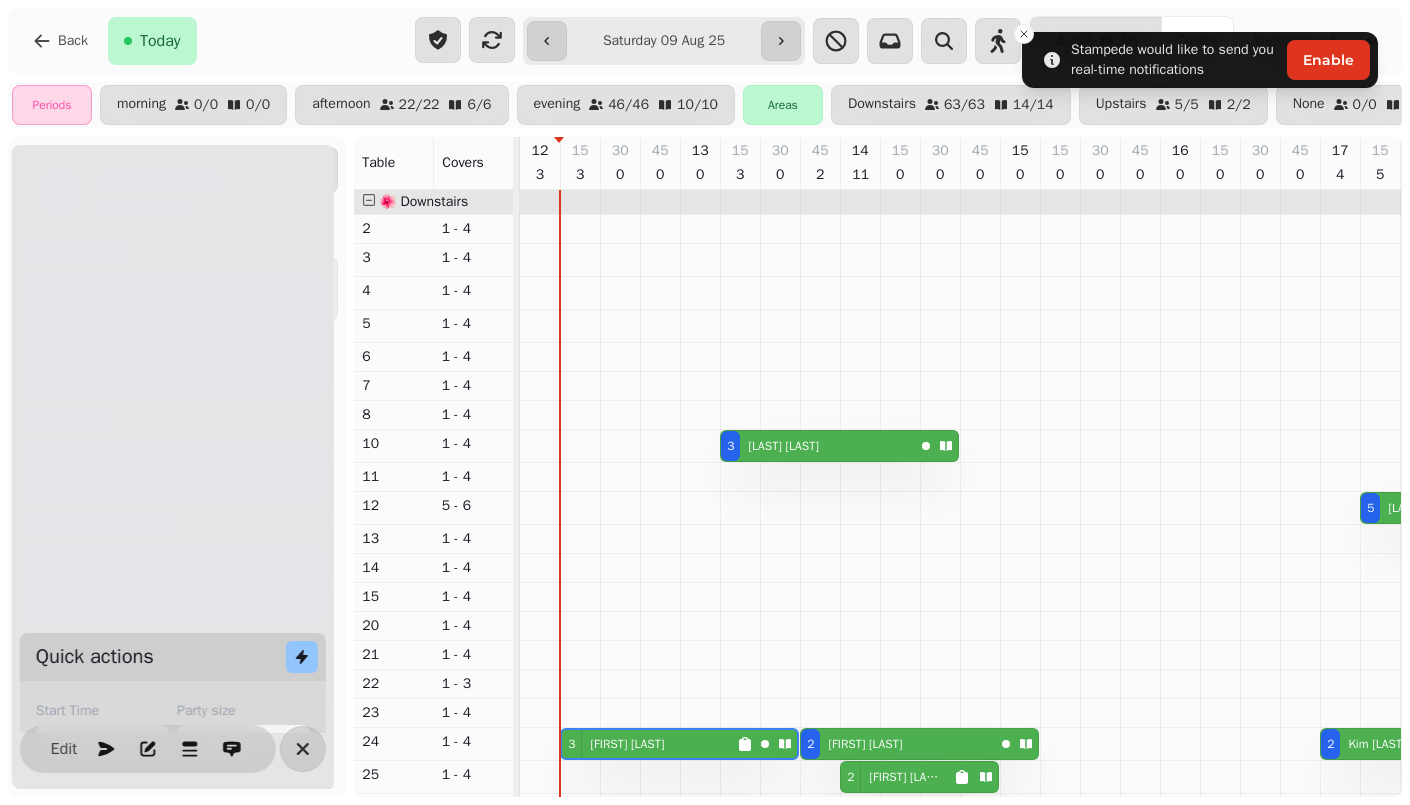 scroll, scrollTop: 0, scrollLeft: 27, axis: horizontal 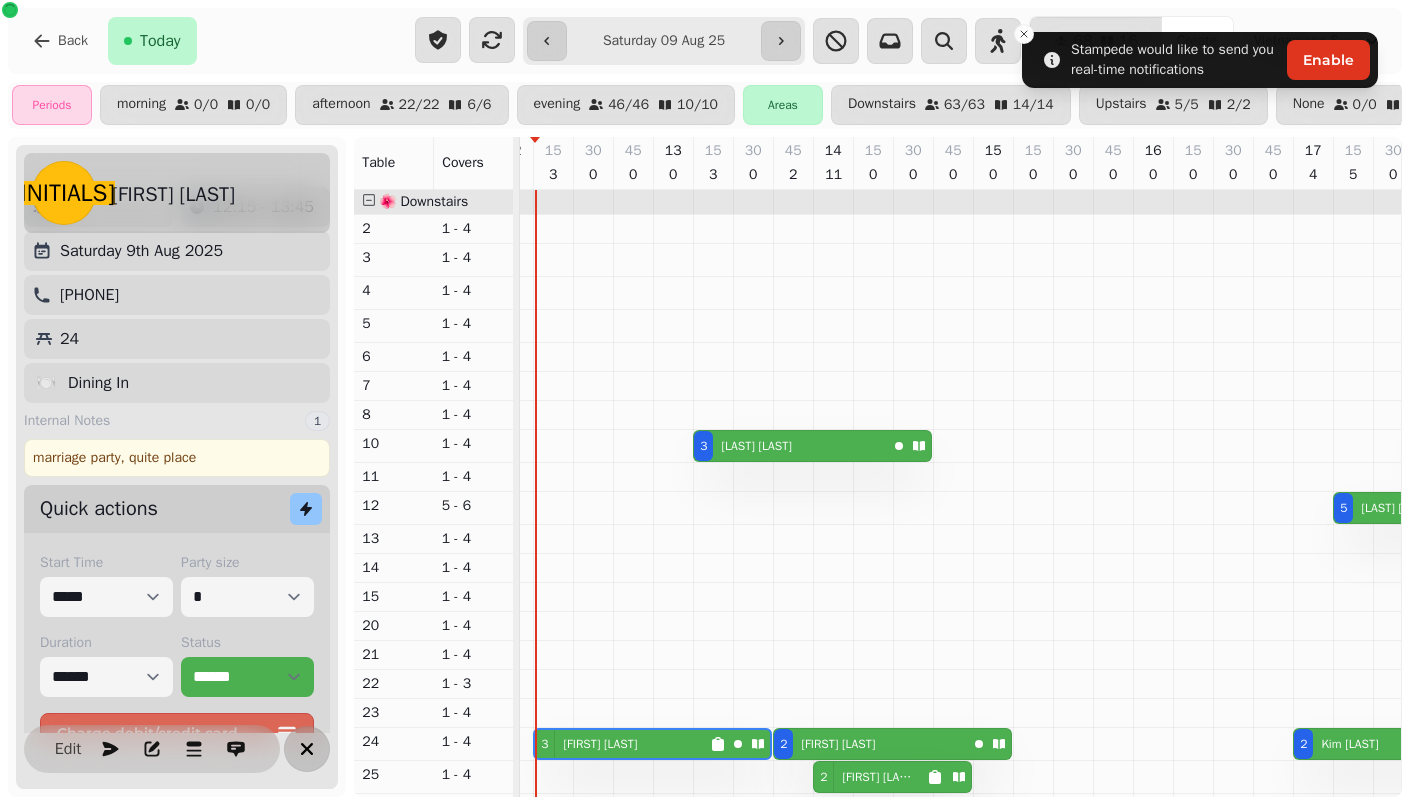 click at bounding box center (307, 749) 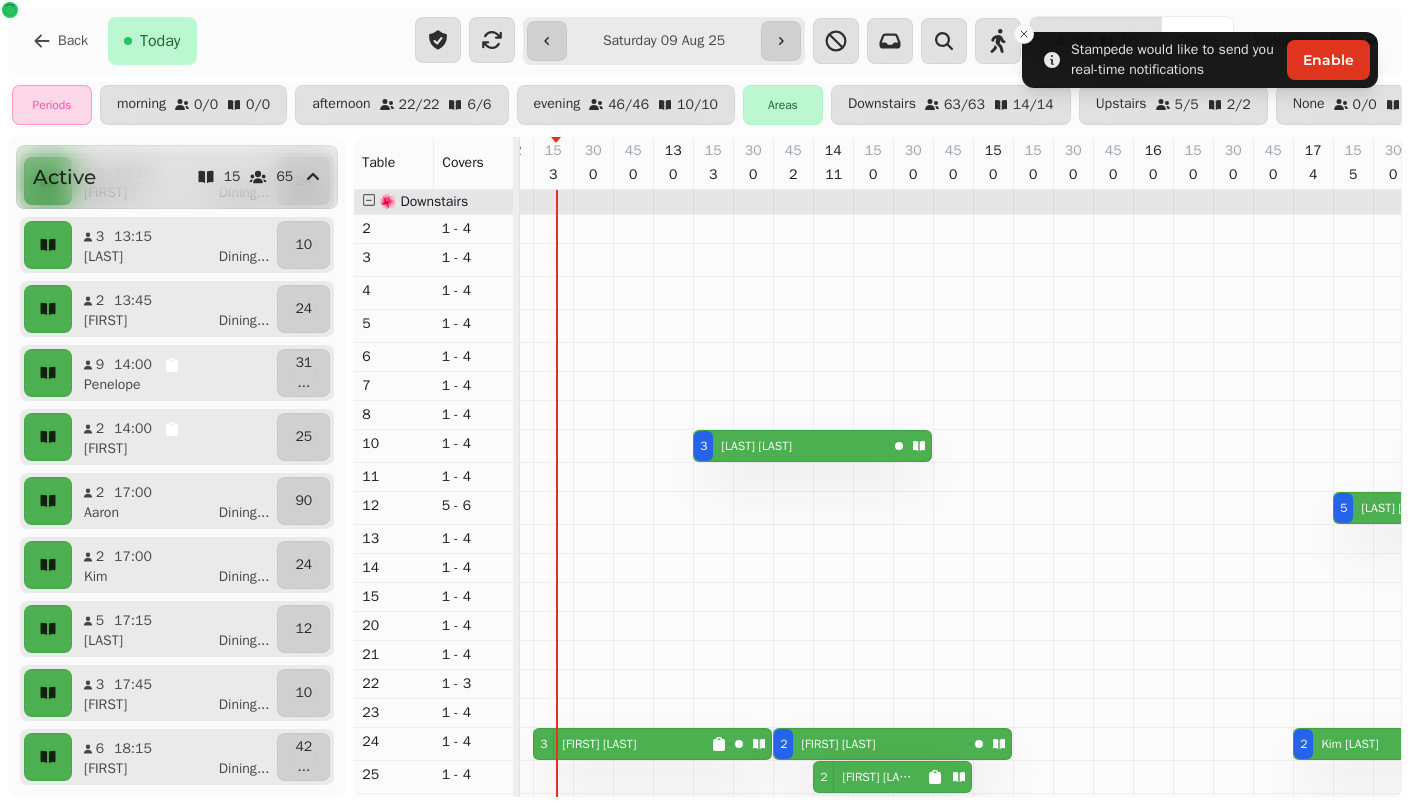 scroll, scrollTop: 167, scrollLeft: 0, axis: vertical 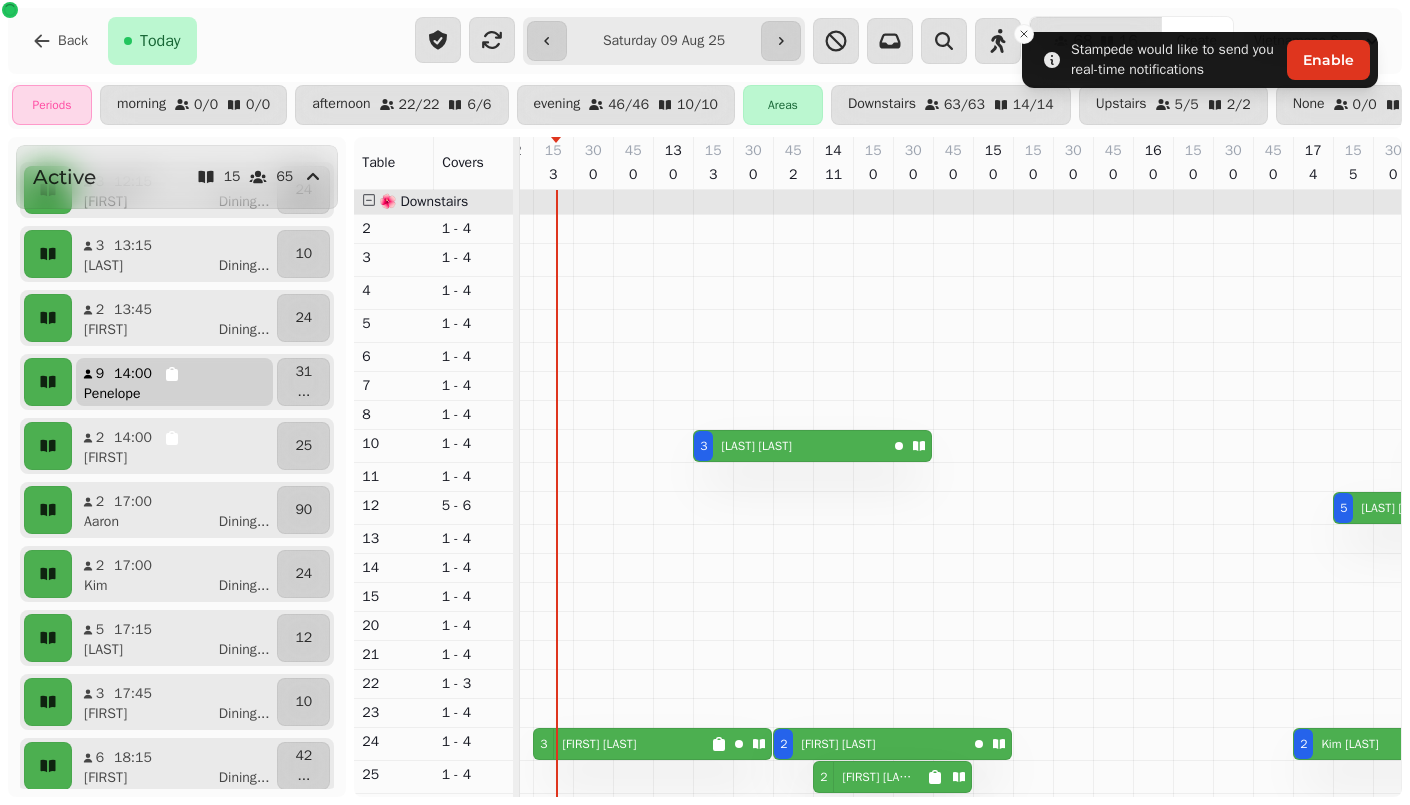 click on "Penelope" at bounding box center (182, 394) 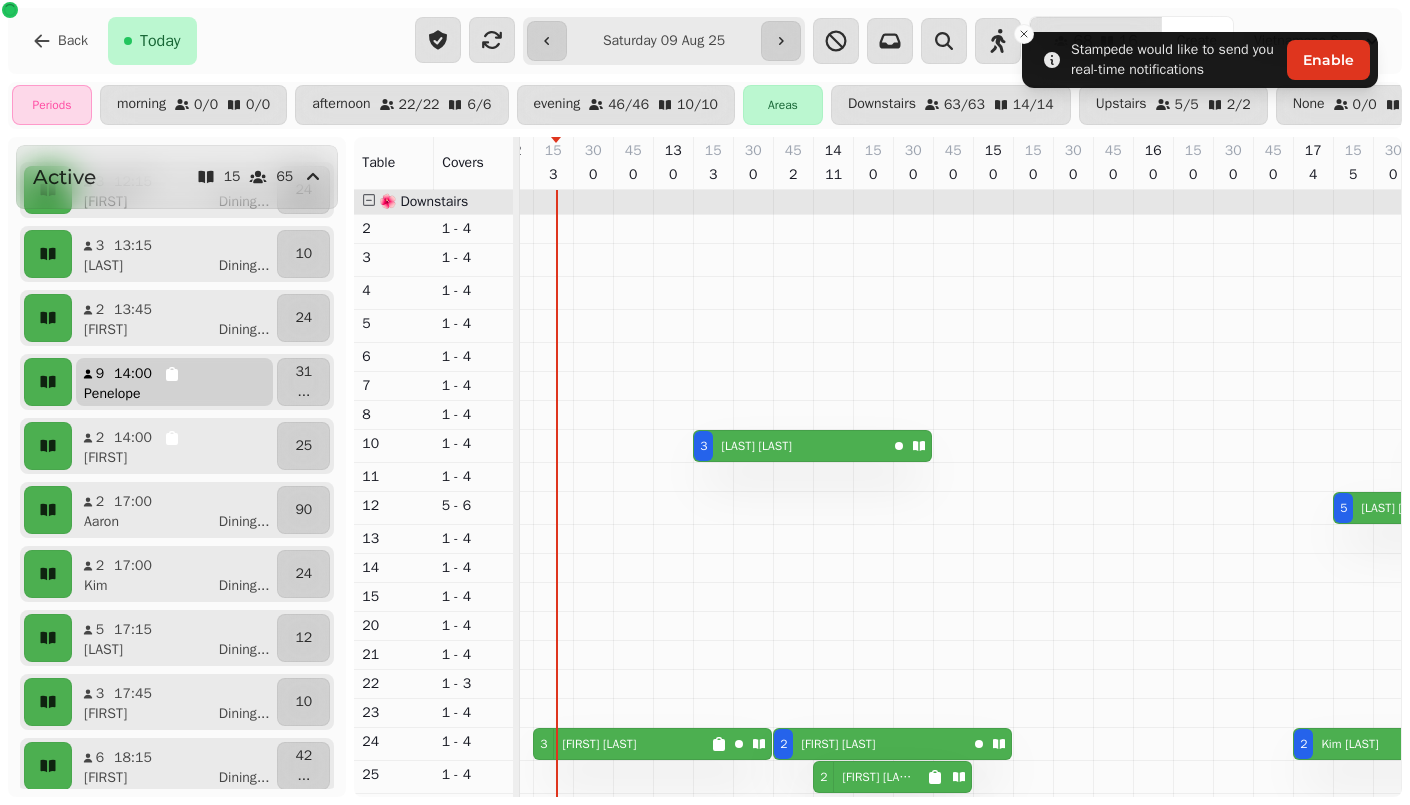 select on "**********" 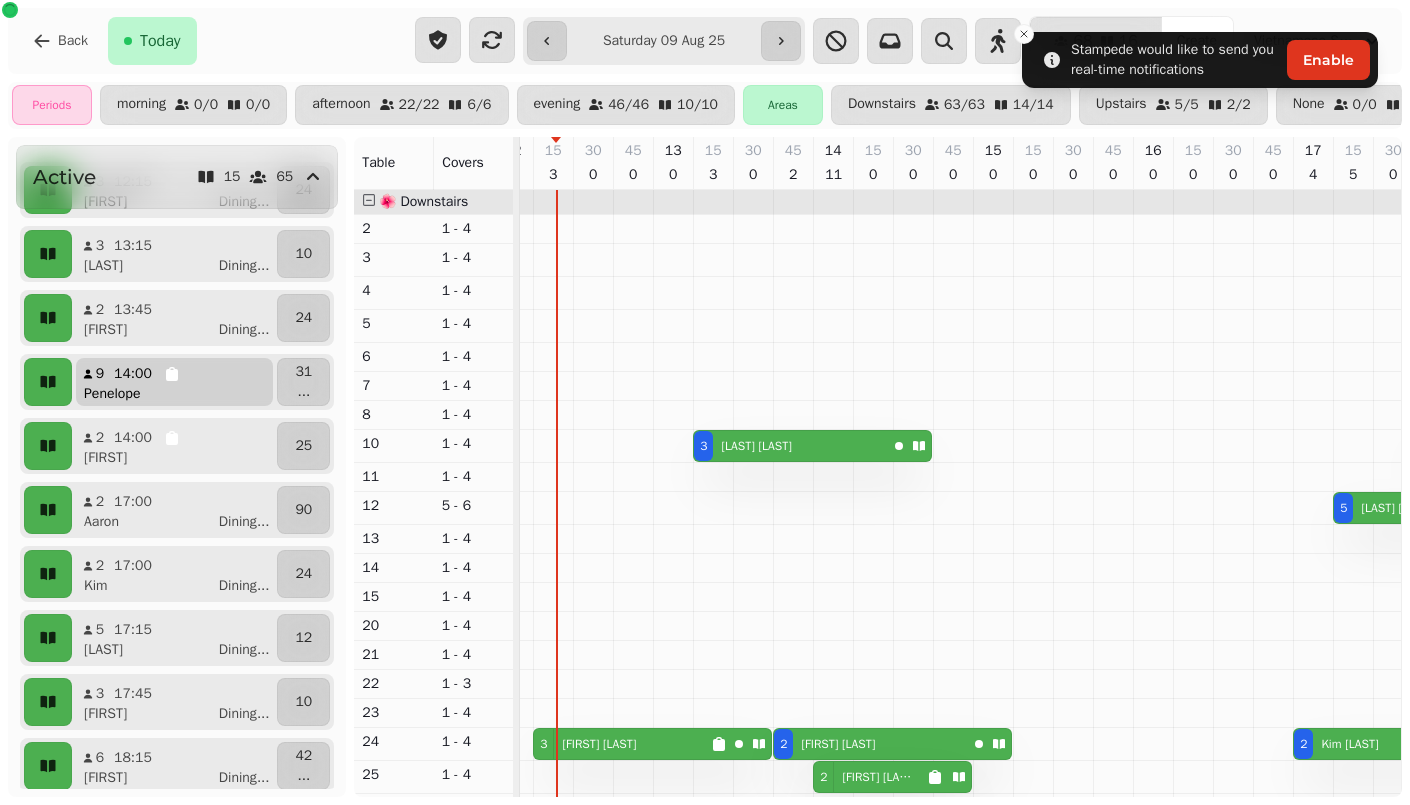 select on "*****" 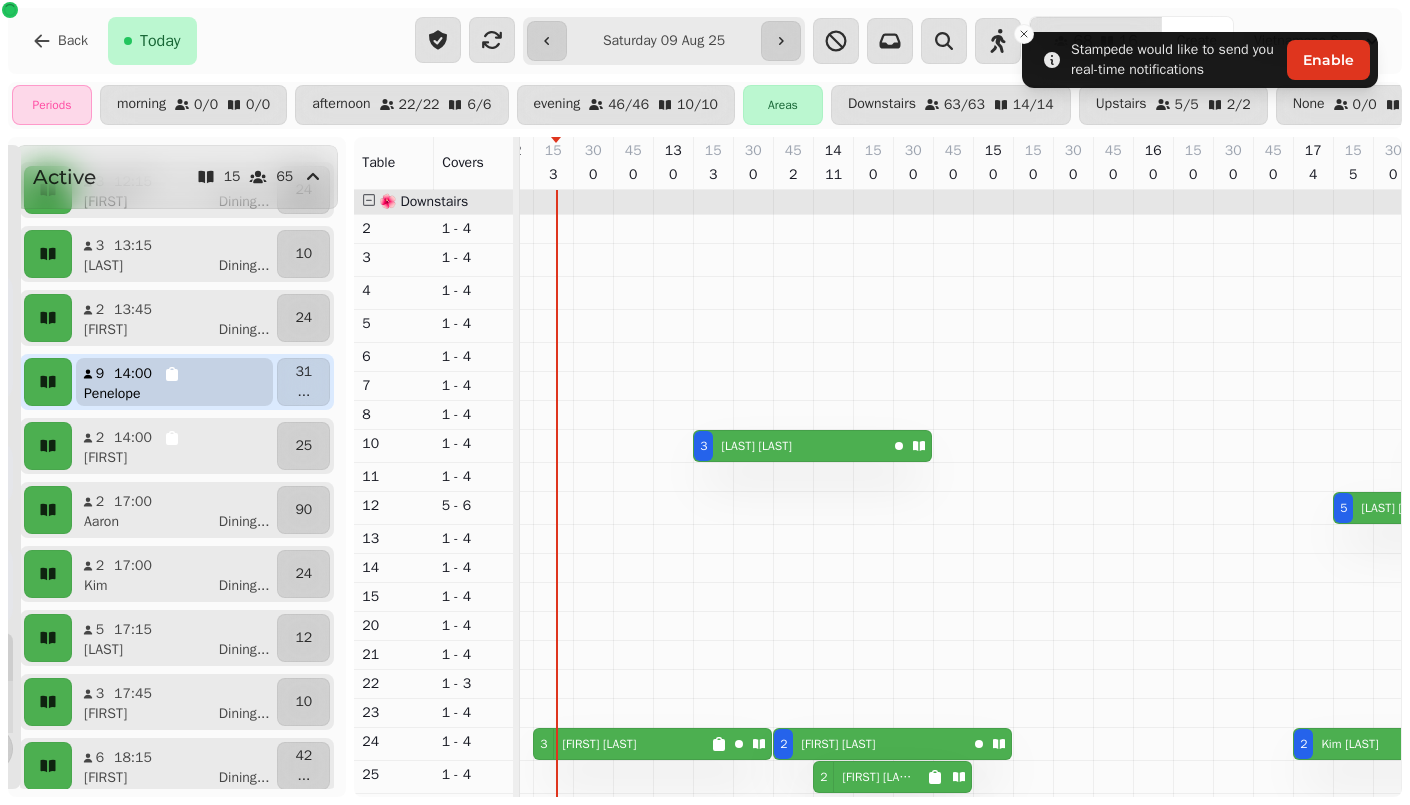 scroll, scrollTop: 0, scrollLeft: 307, axis: horizontal 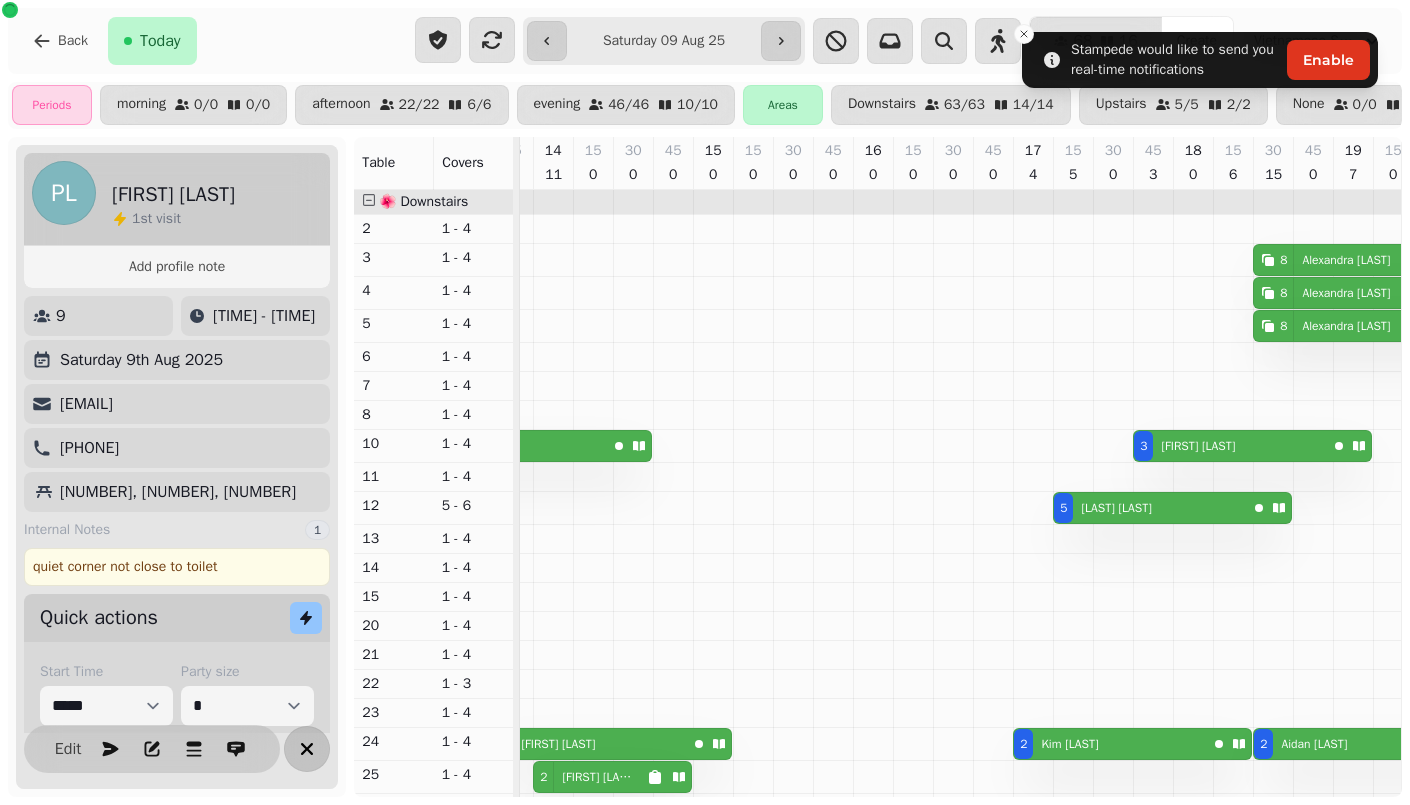 click 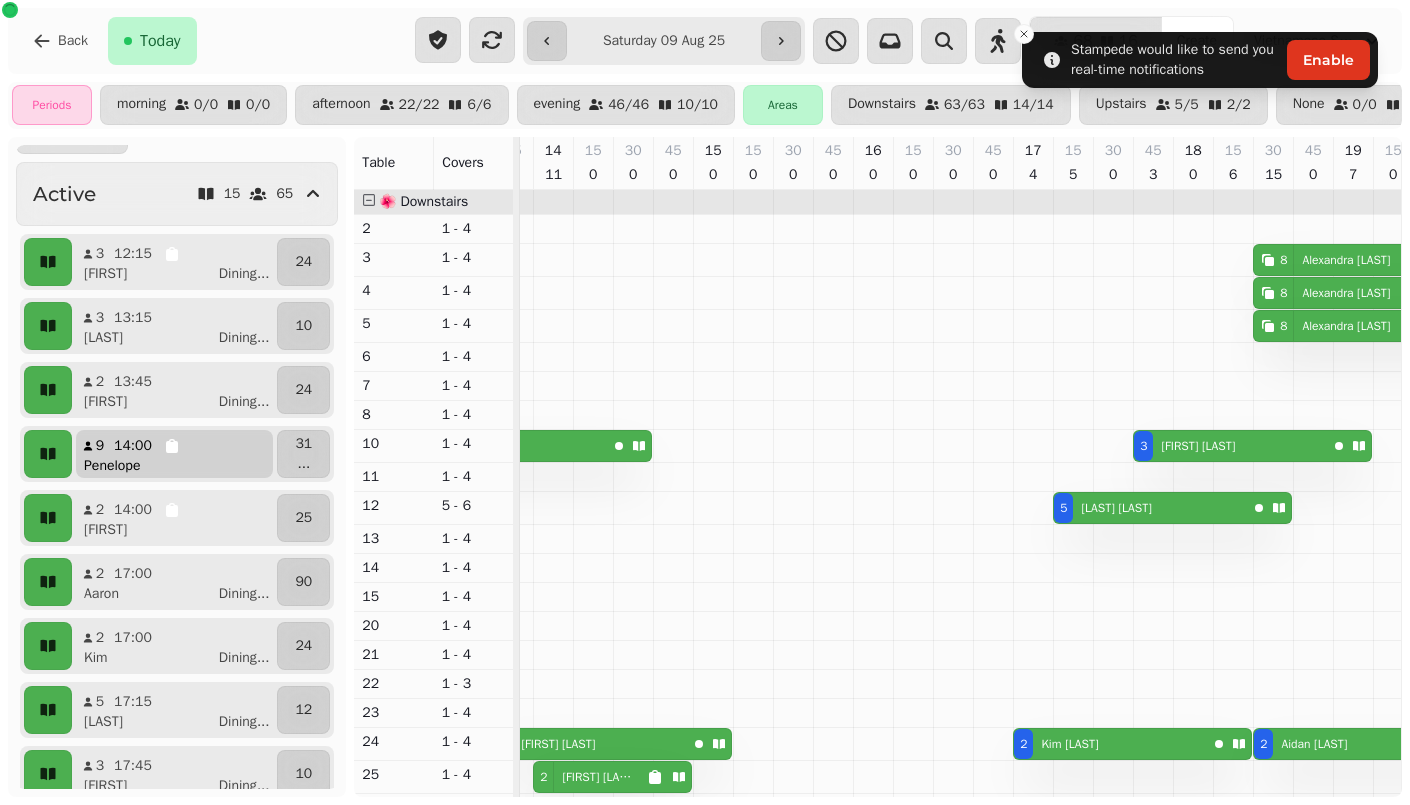 scroll, scrollTop: 97, scrollLeft: 0, axis: vertical 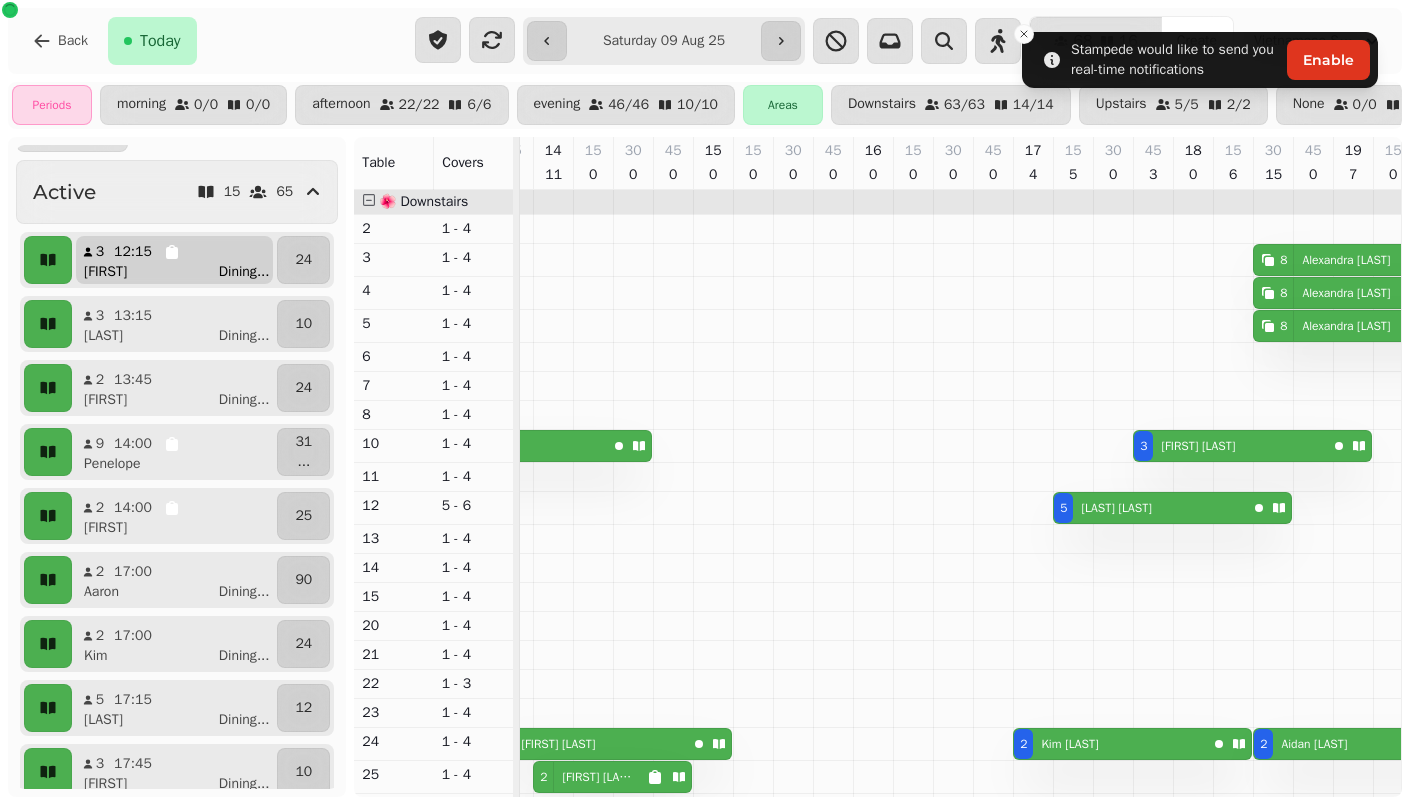 click on "3 12:15" at bounding box center [132, 252] 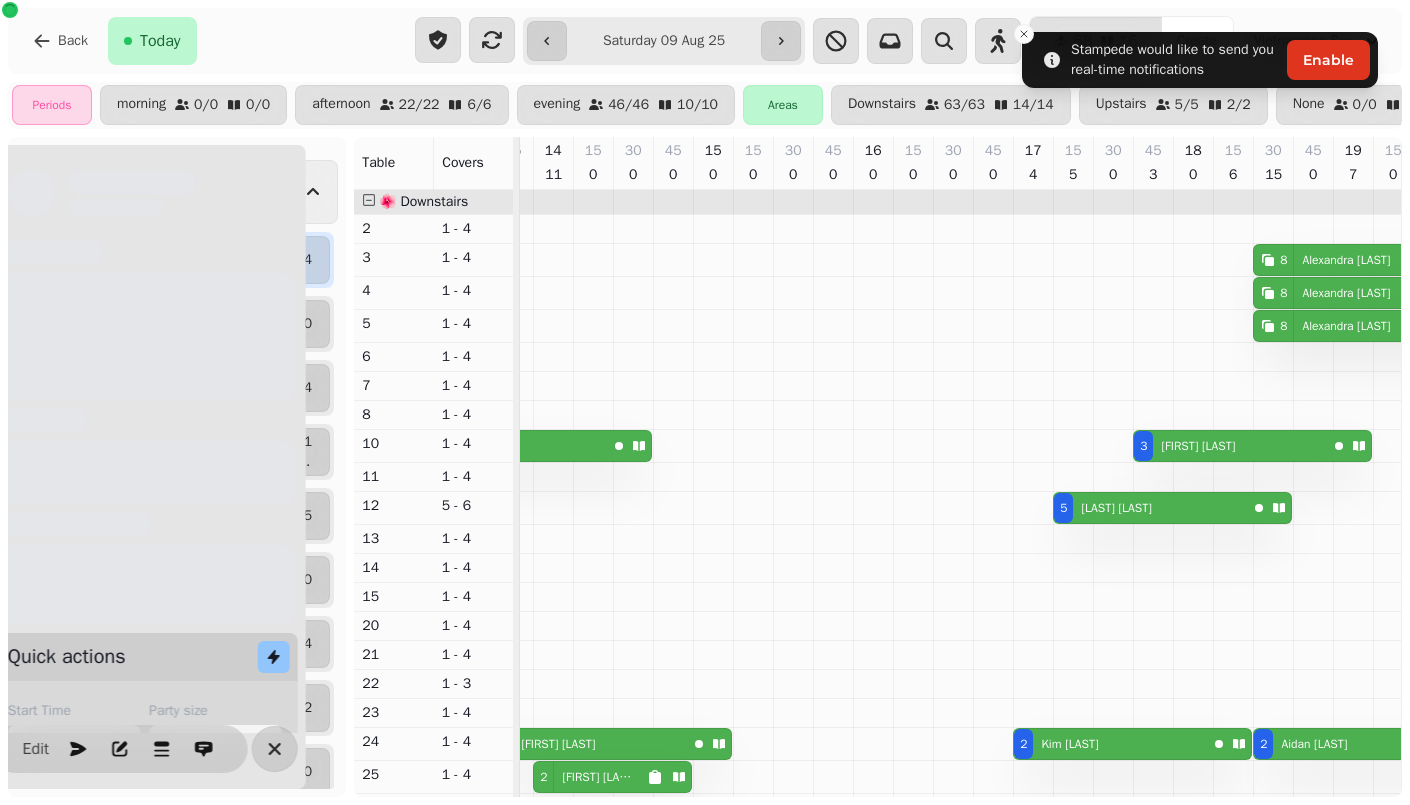 scroll, scrollTop: 0, scrollLeft: 27, axis: horizontal 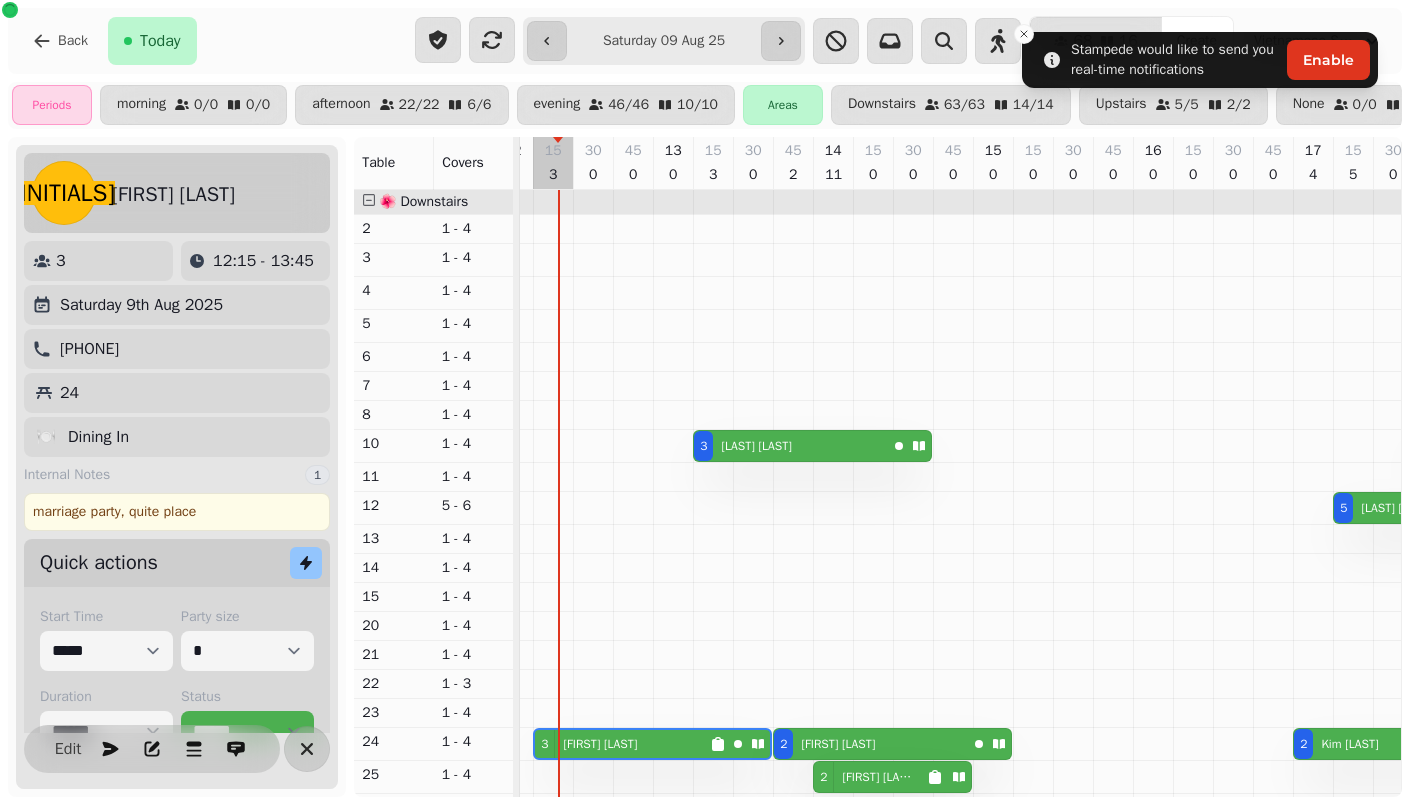 select on "*" 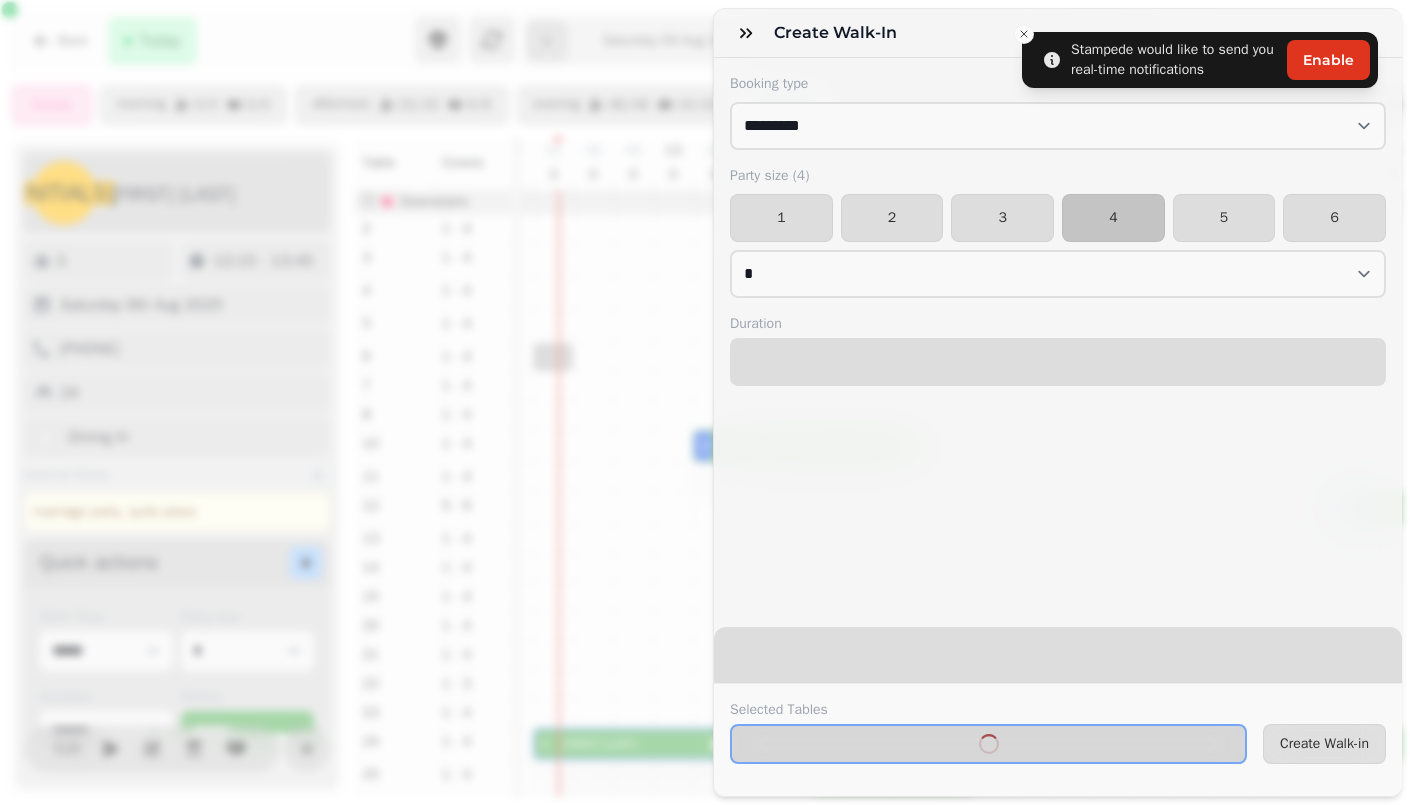 select on "****" 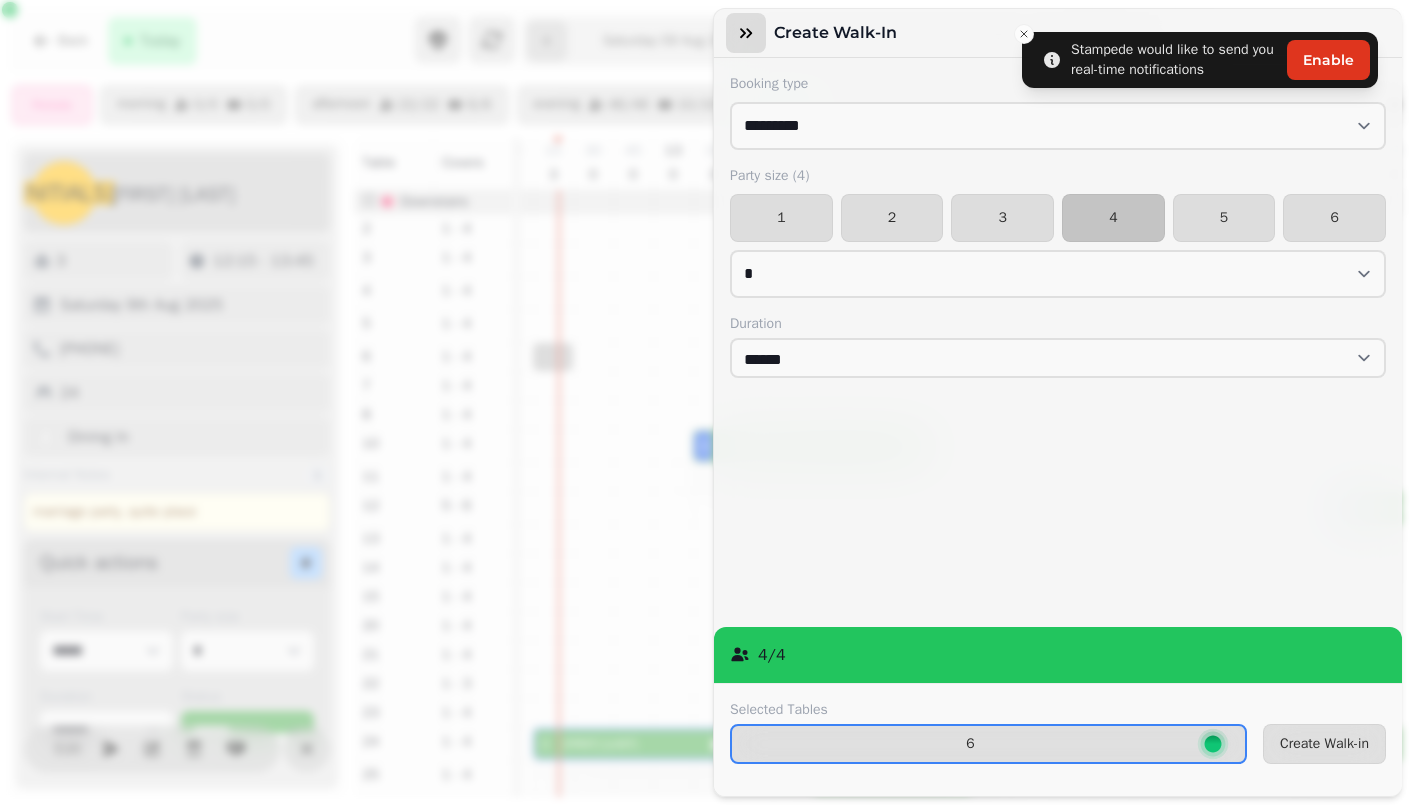 click 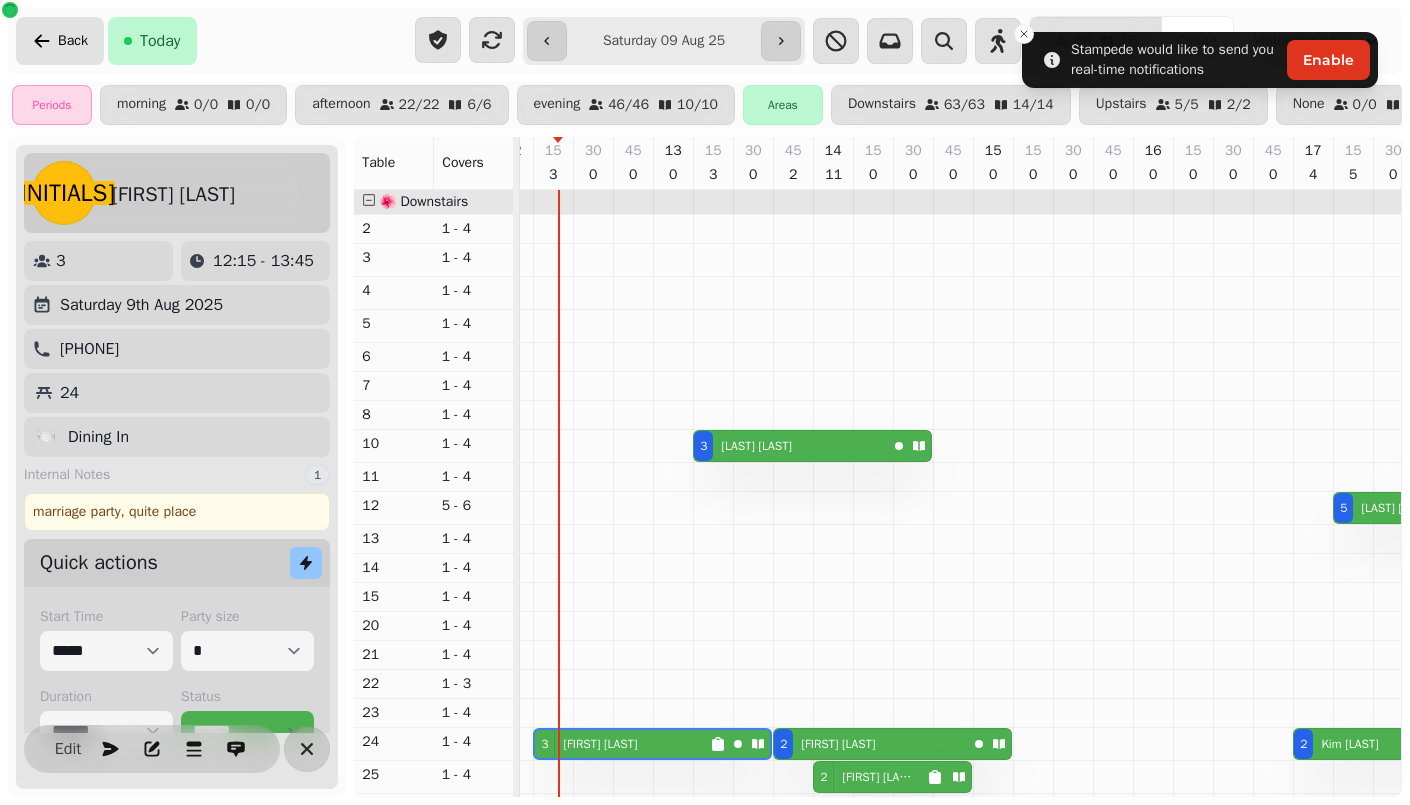 click on "Back" at bounding box center [60, 41] 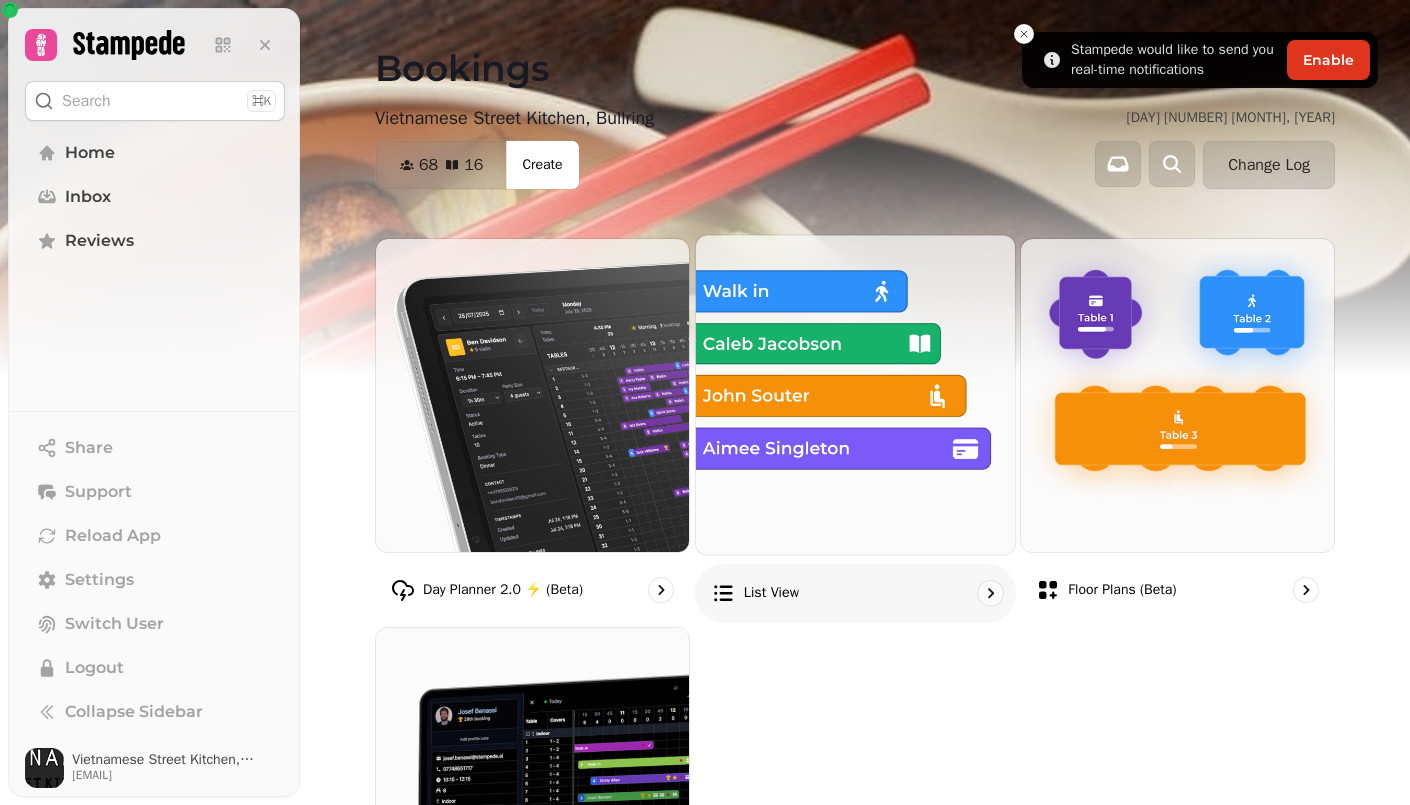 click at bounding box center [855, 394] 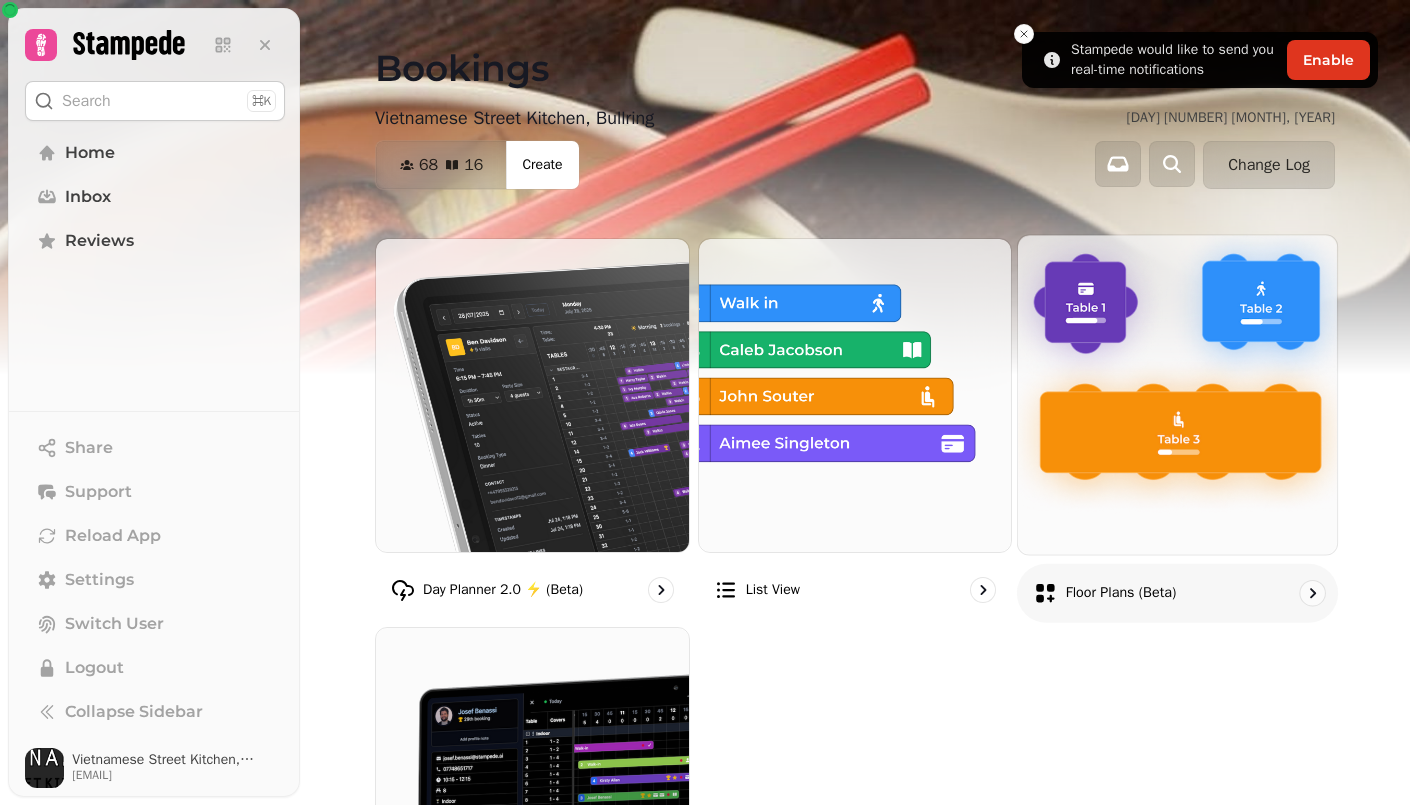 click at bounding box center [1177, 394] 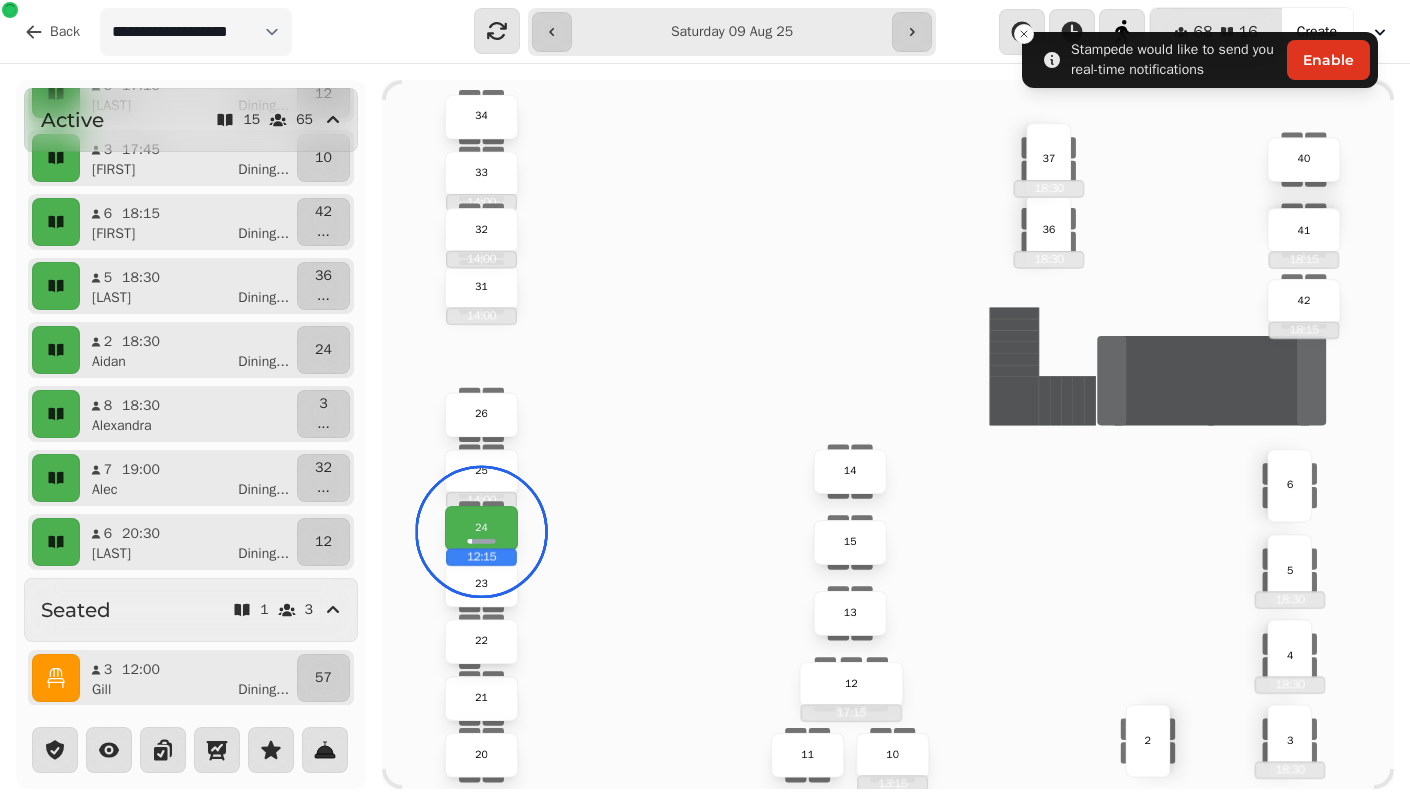 scroll, scrollTop: 0, scrollLeft: 0, axis: both 